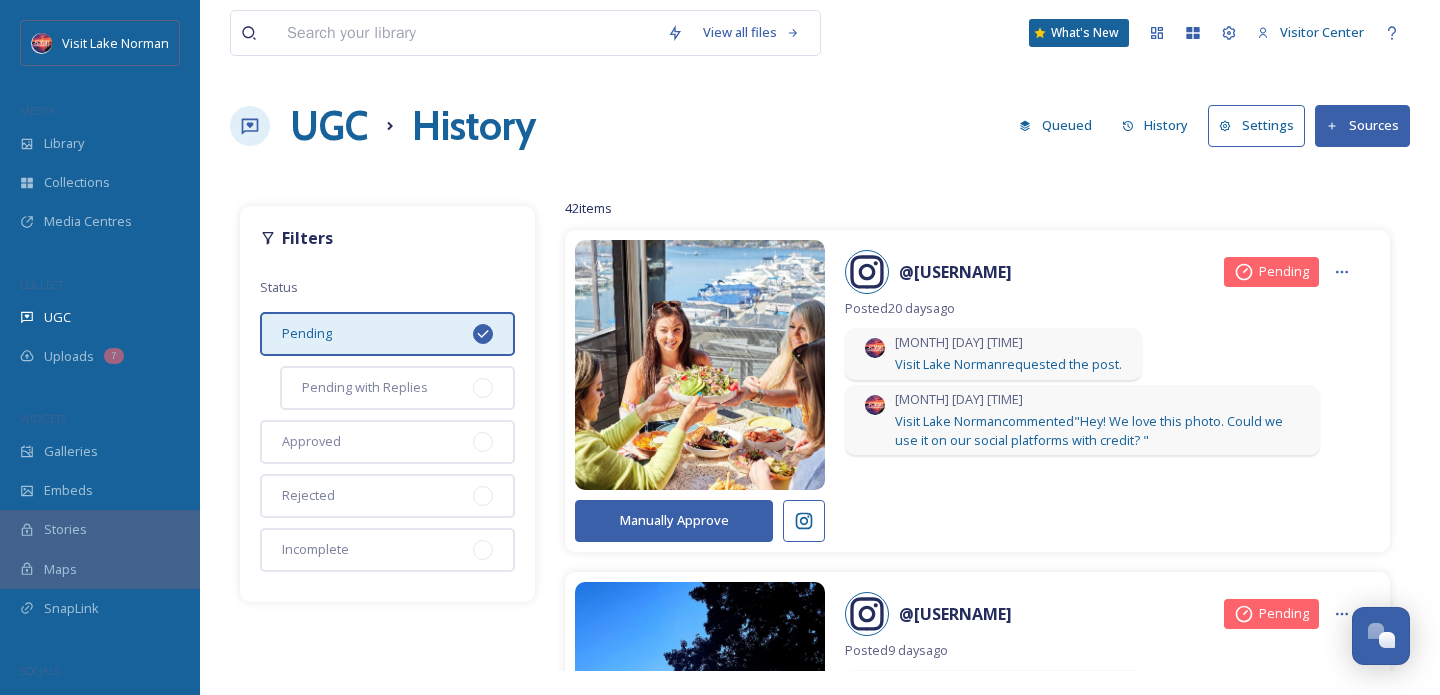 scroll, scrollTop: 0, scrollLeft: 0, axis: both 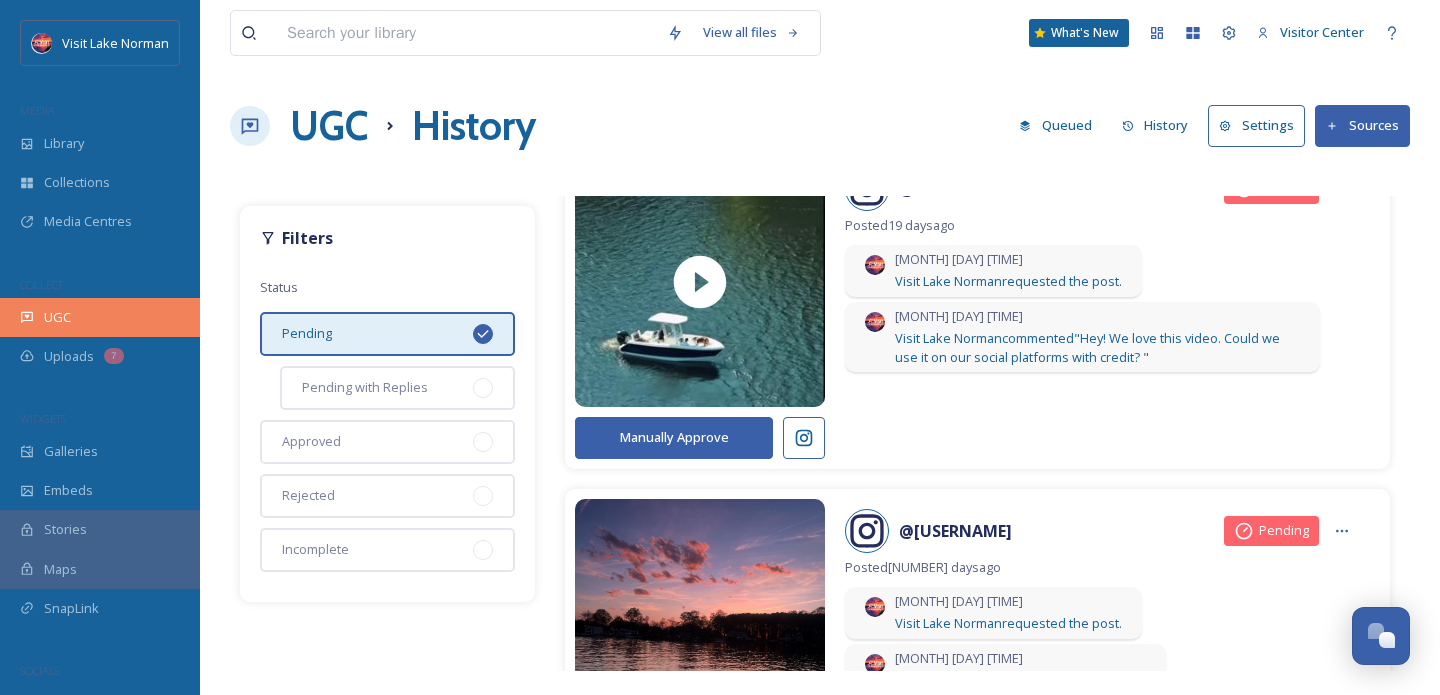 click on "UGC" at bounding box center (100, 317) 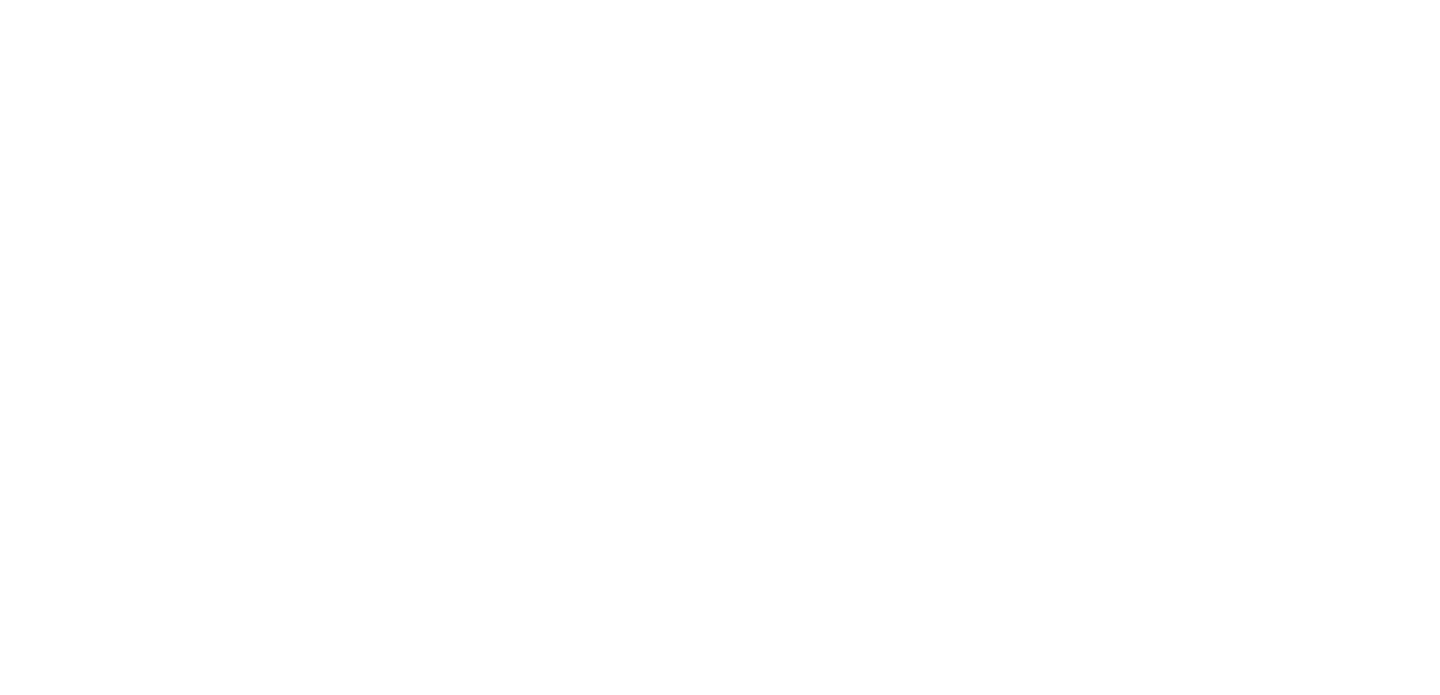 scroll, scrollTop: 0, scrollLeft: 0, axis: both 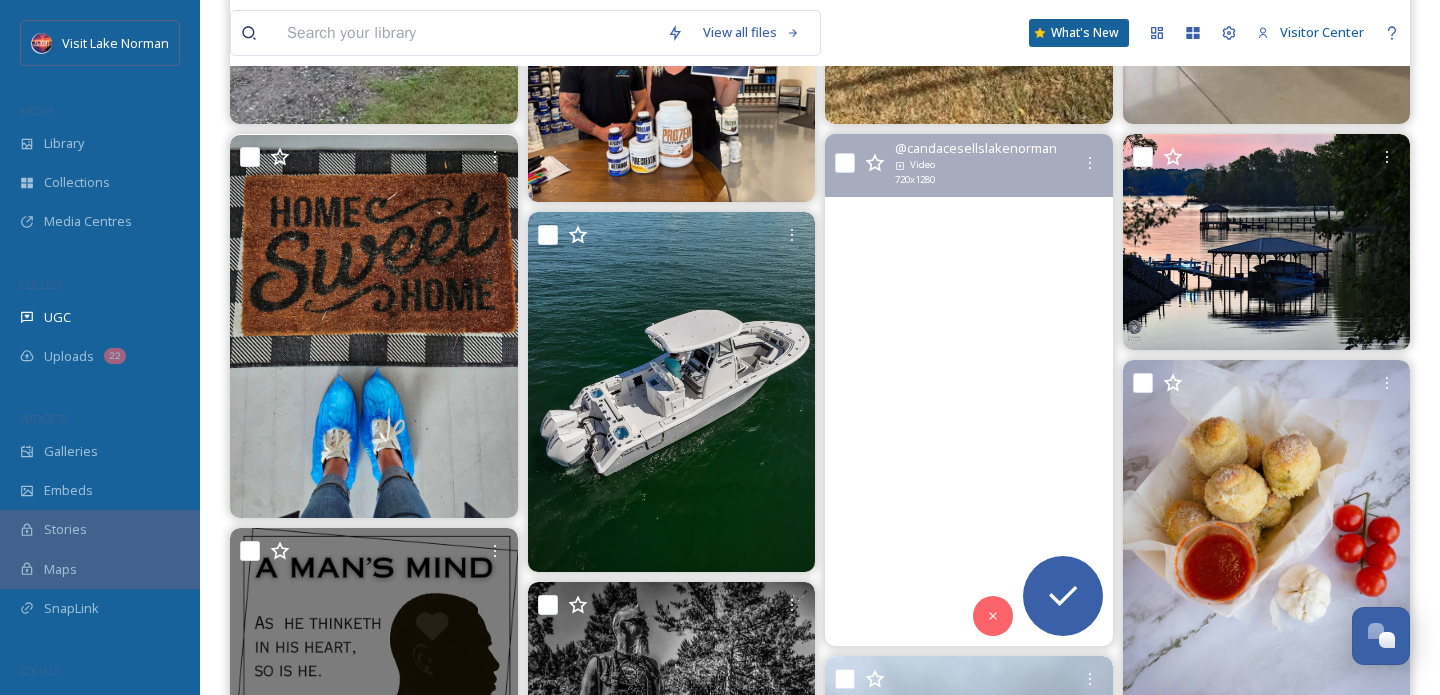 click at bounding box center (969, 390) 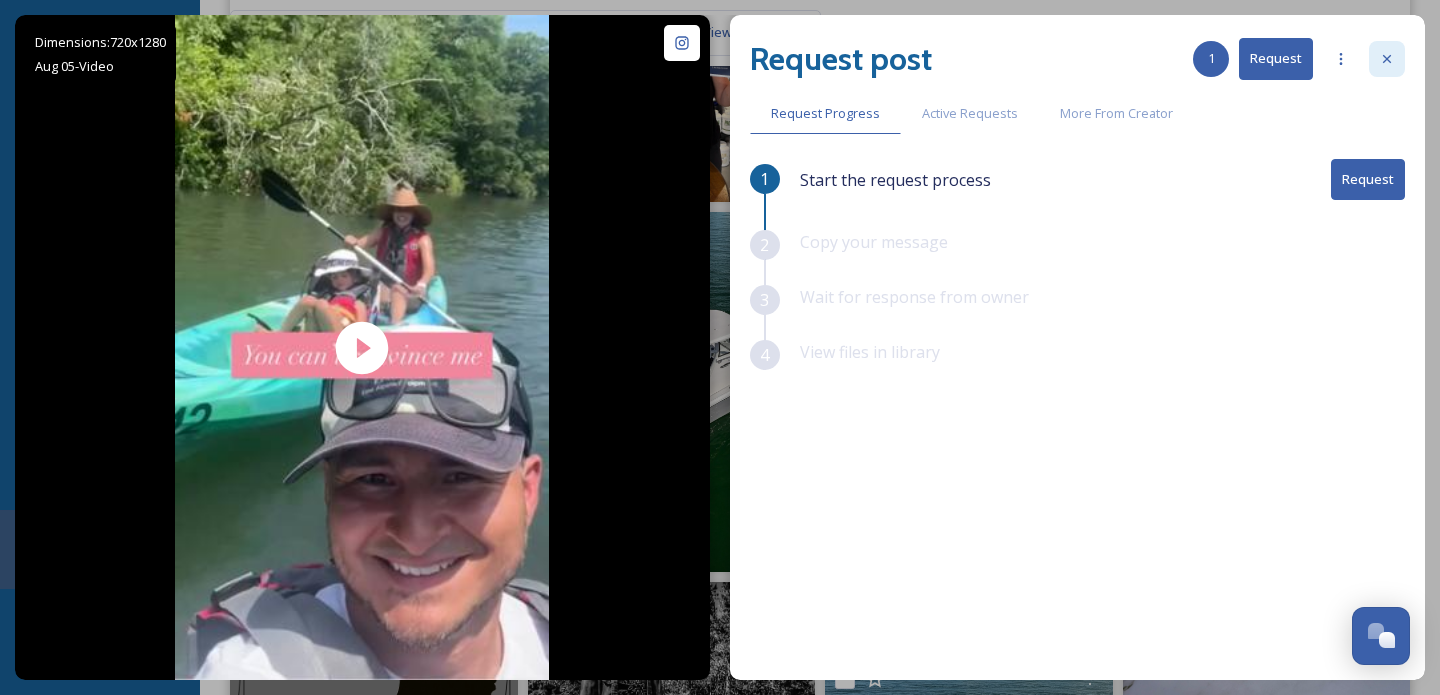 click at bounding box center (1387, 59) 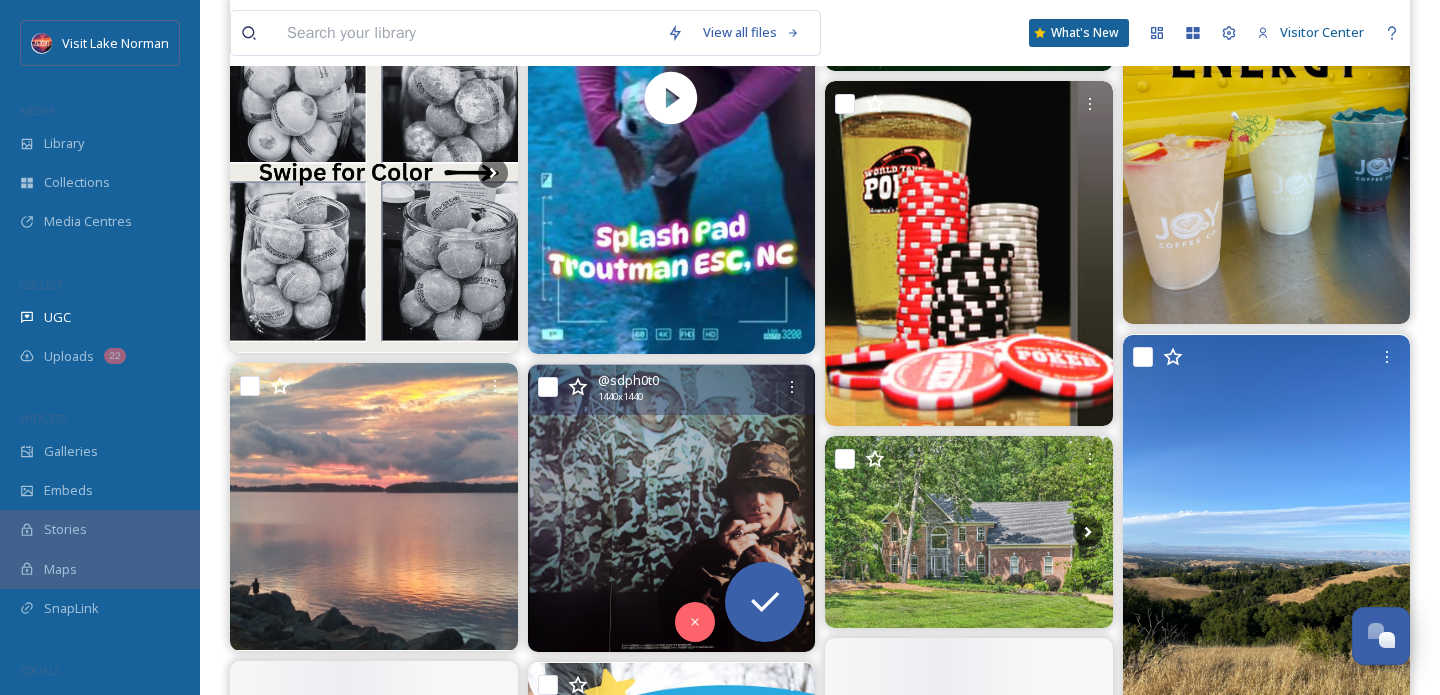 scroll, scrollTop: 2169, scrollLeft: 0, axis: vertical 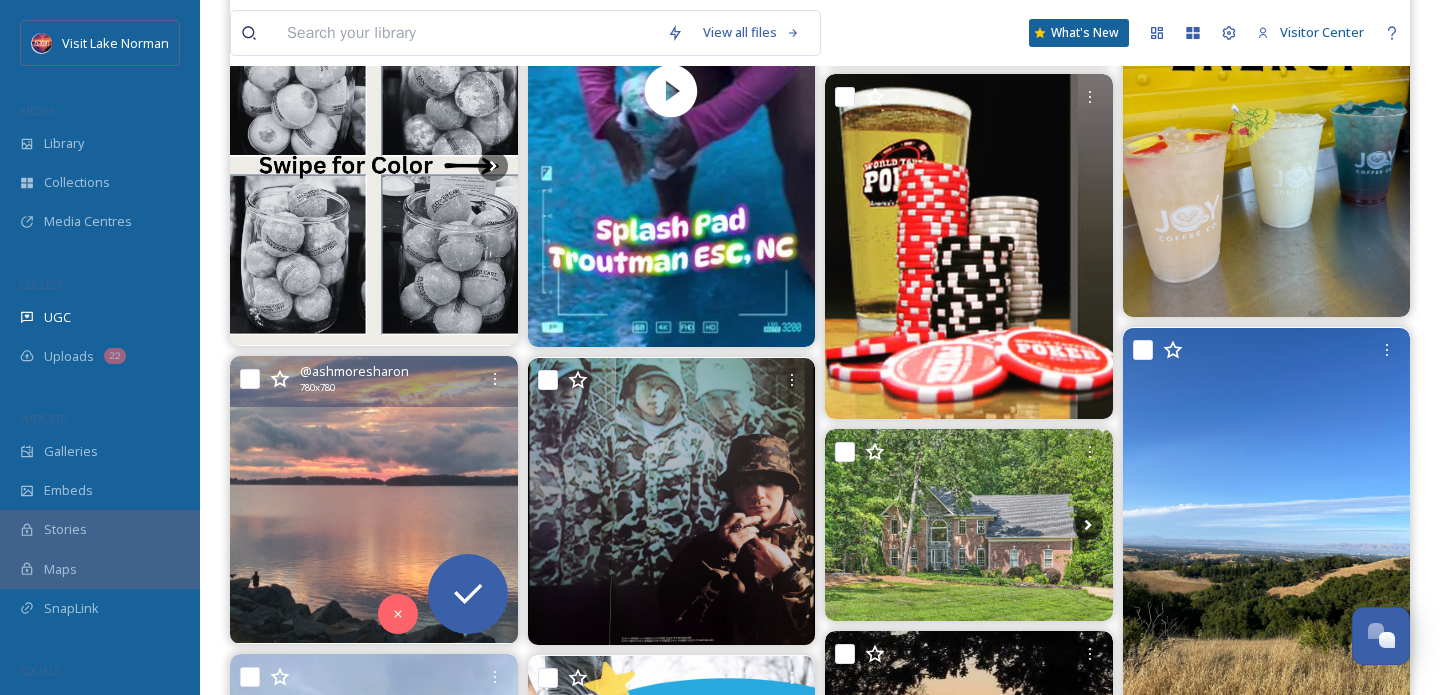 click at bounding box center (374, 500) 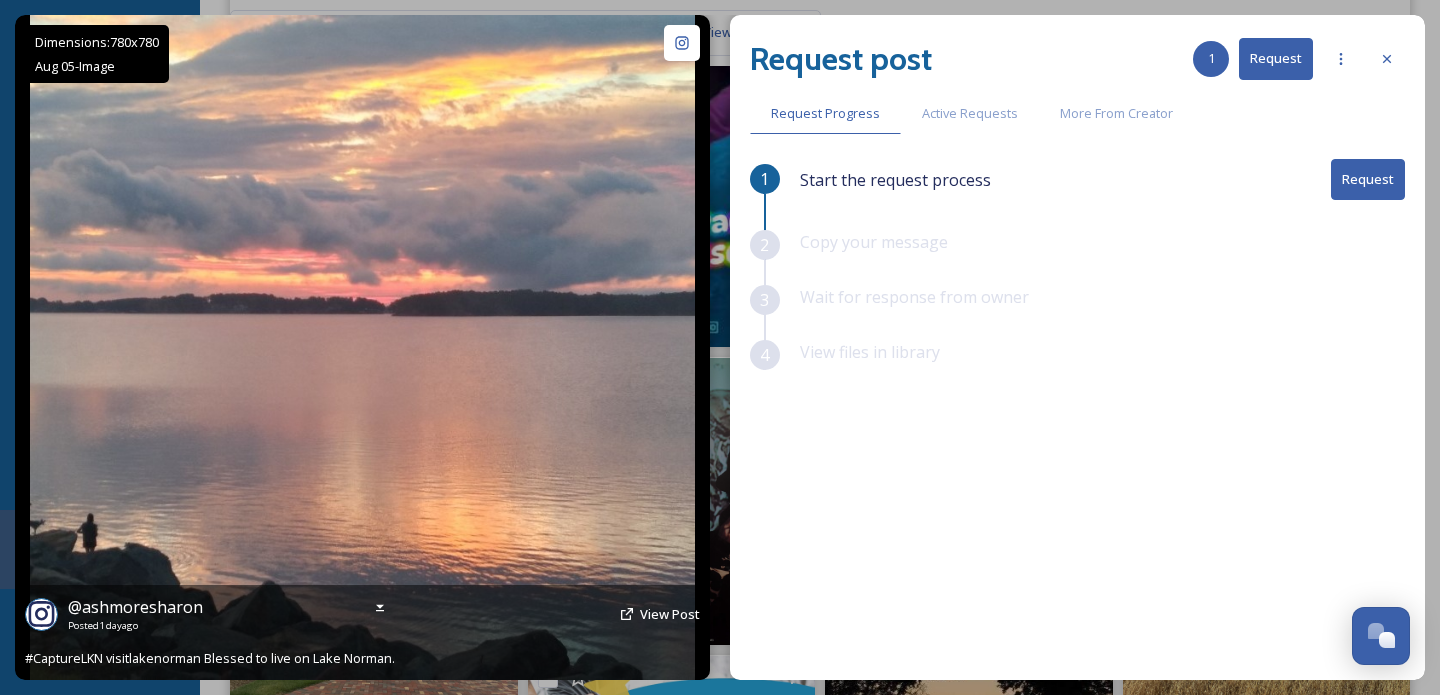 scroll, scrollTop: 2170, scrollLeft: 0, axis: vertical 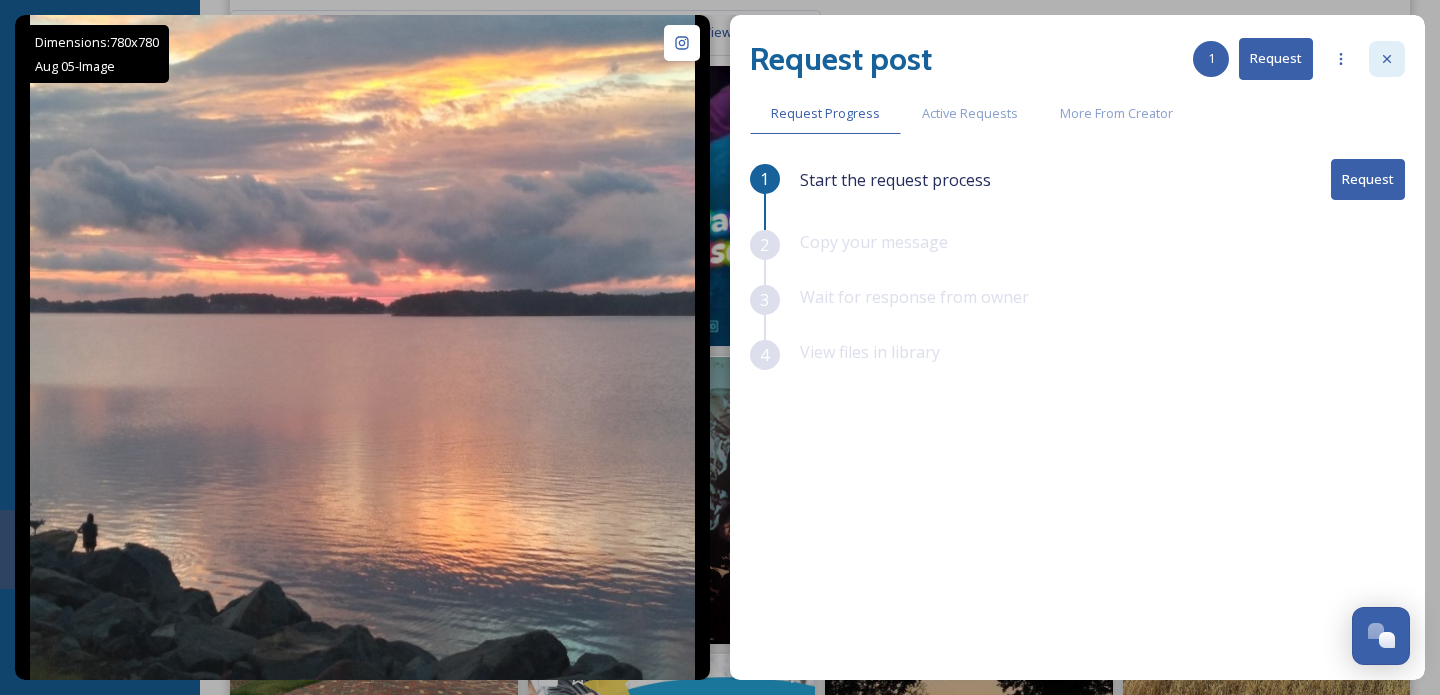 click 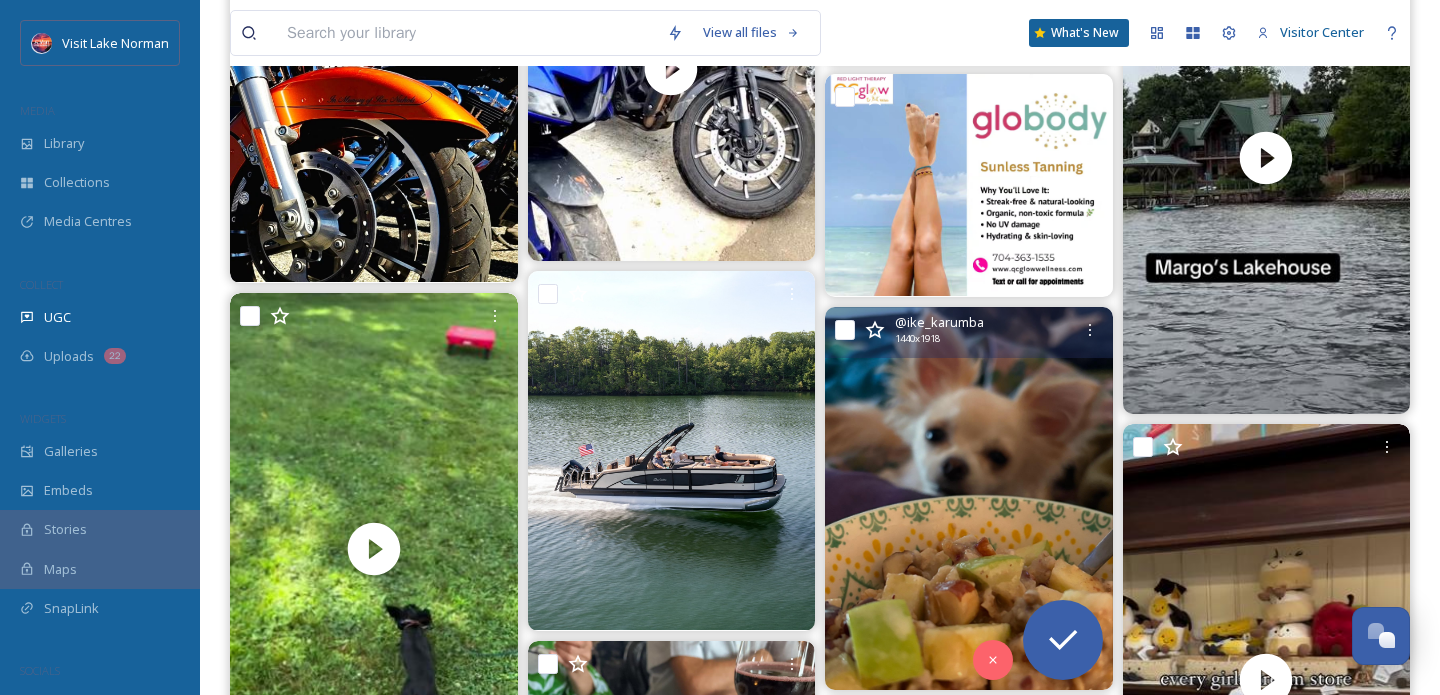 scroll, scrollTop: 3375, scrollLeft: 0, axis: vertical 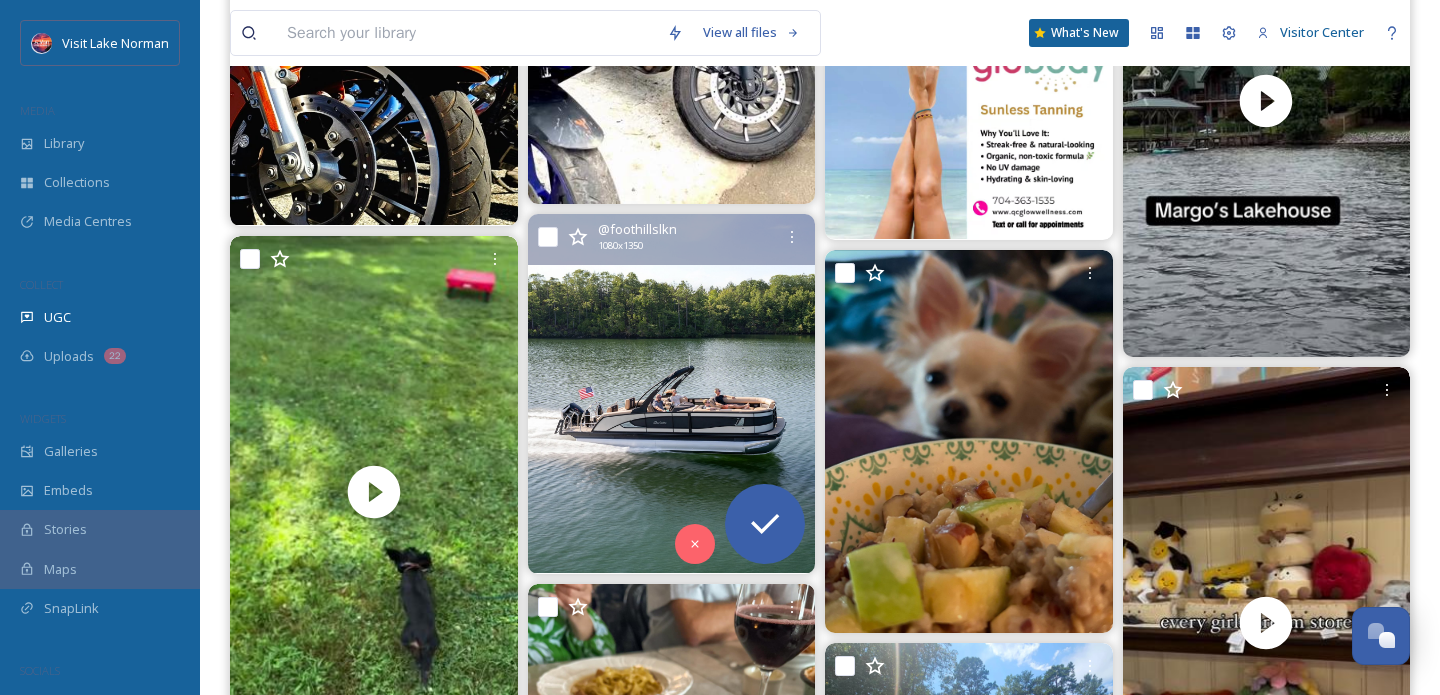 click at bounding box center (672, 393) 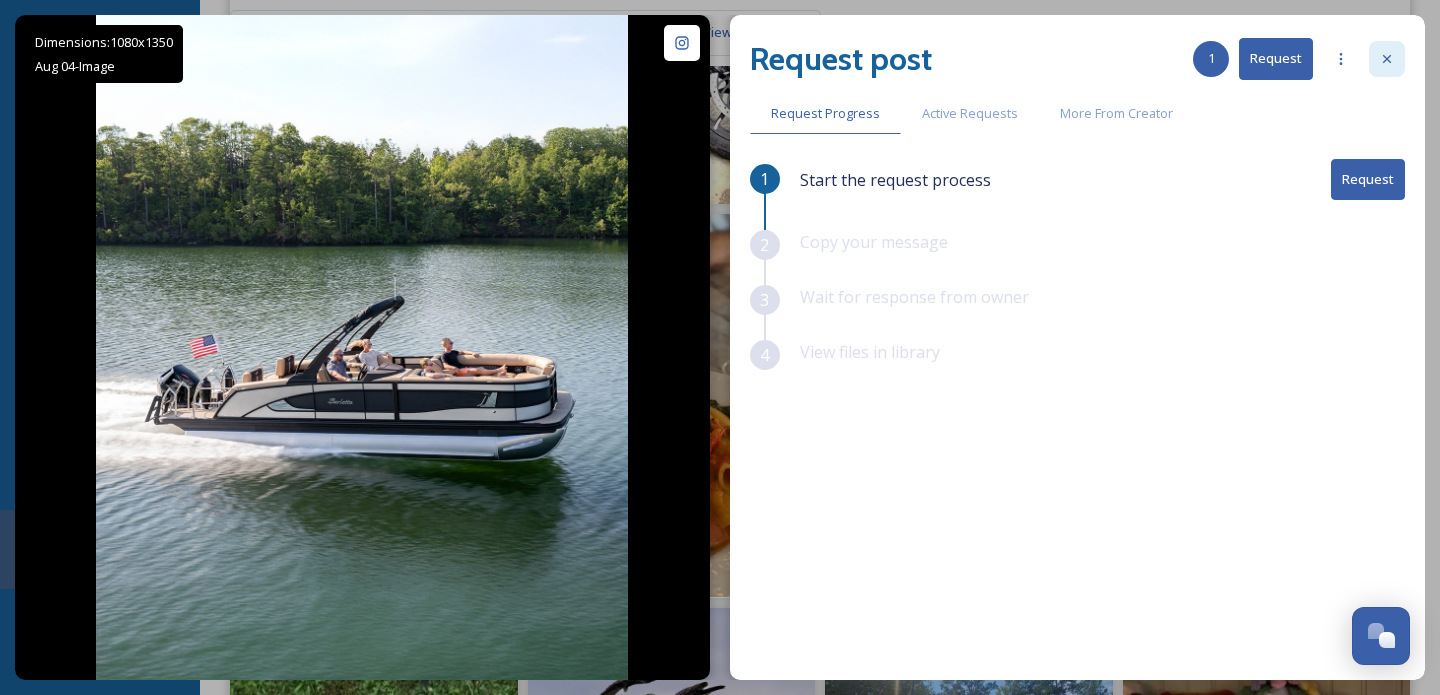 click at bounding box center (1387, 59) 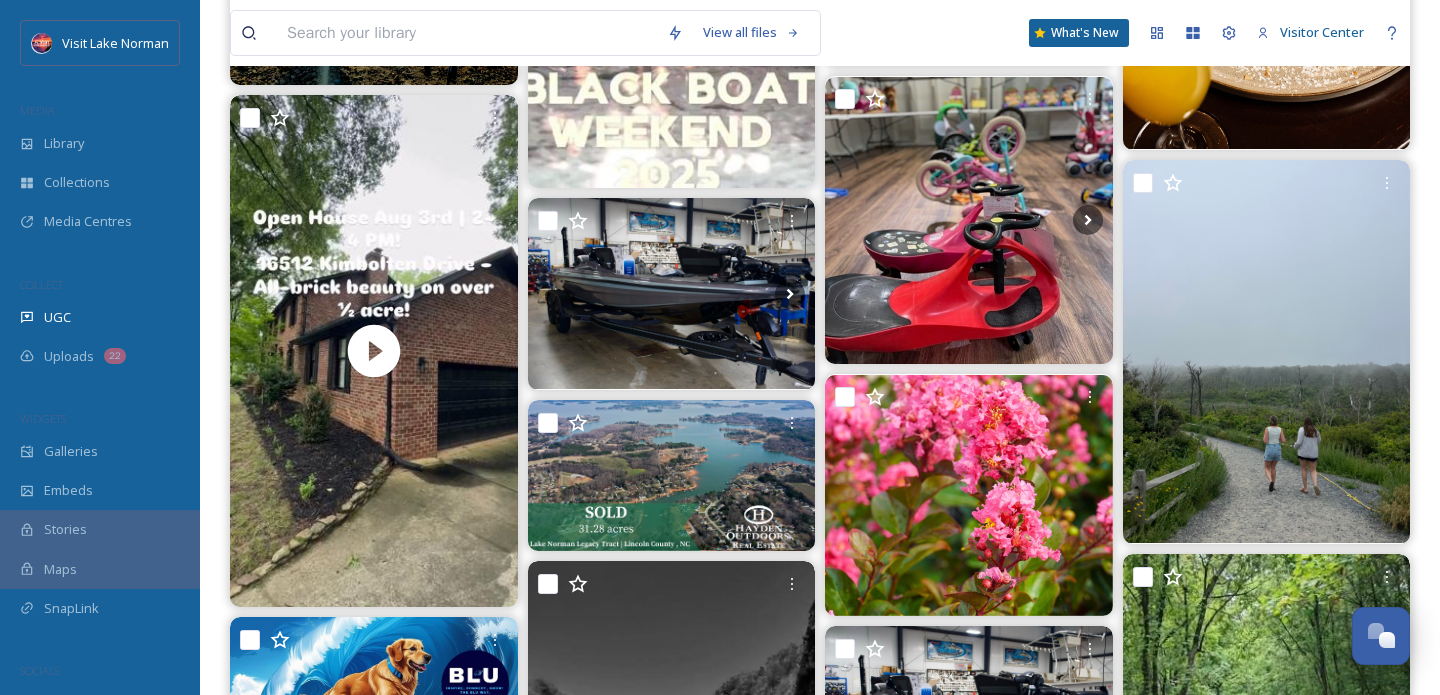 scroll, scrollTop: 7701, scrollLeft: 0, axis: vertical 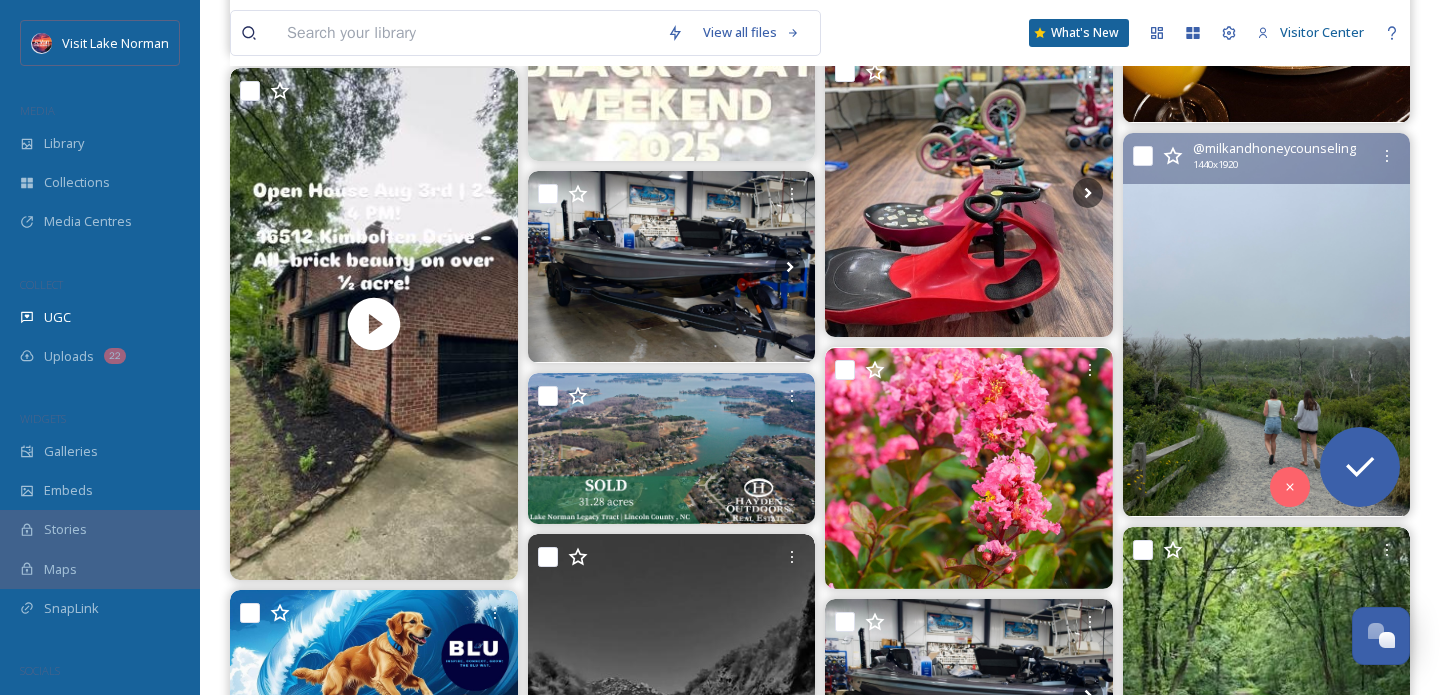 click at bounding box center (1267, 324) 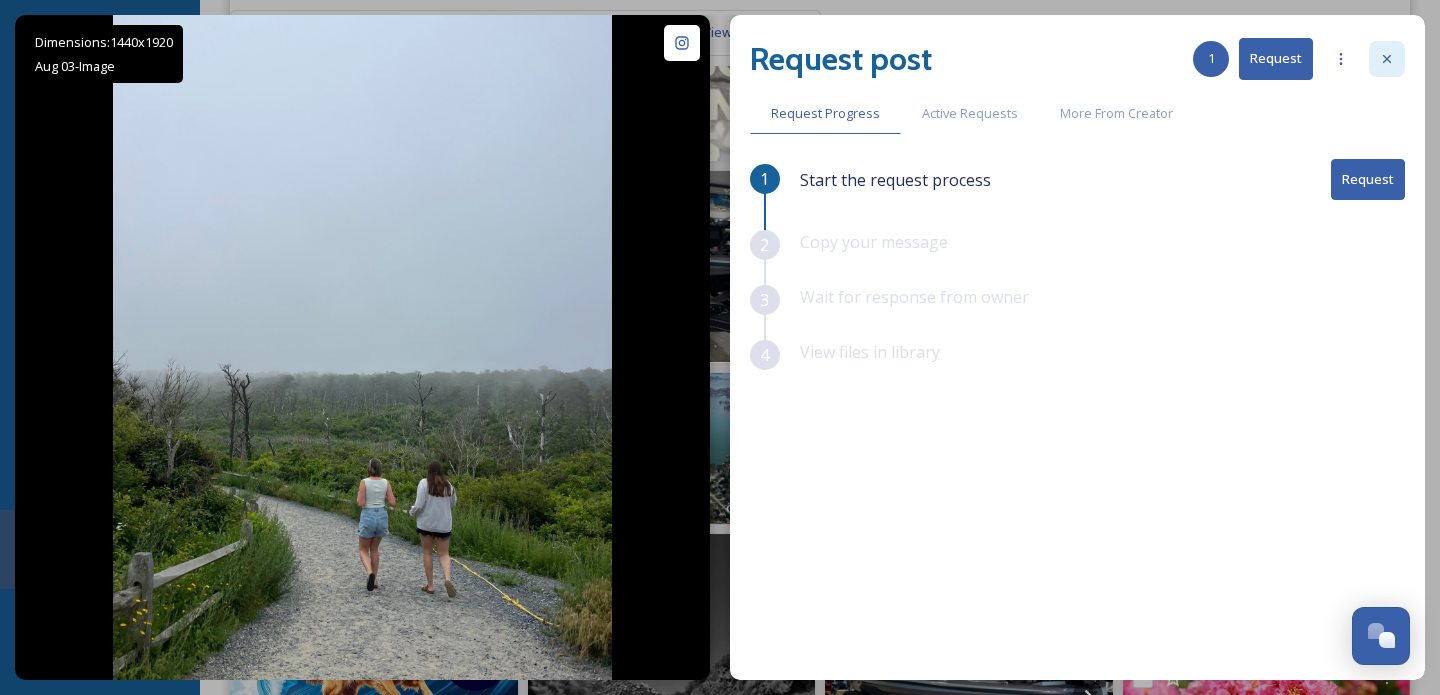 click 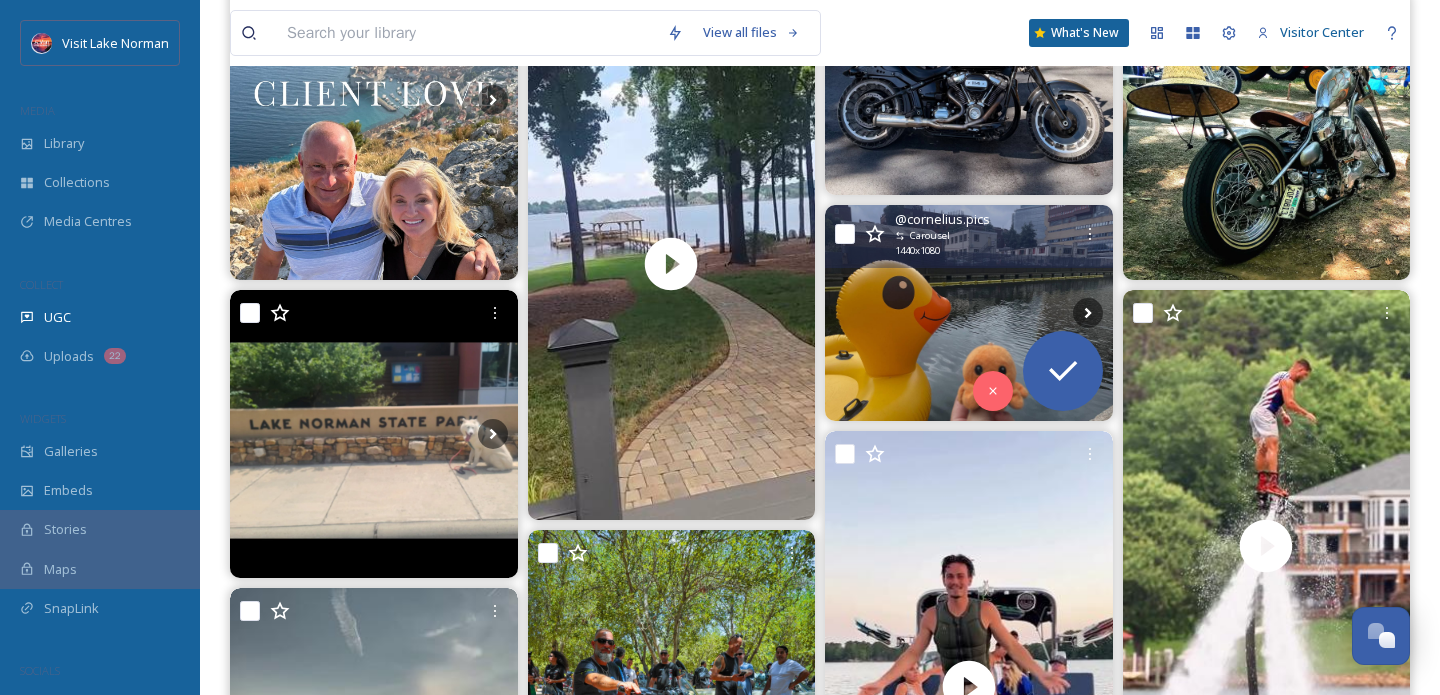 scroll, scrollTop: 9843, scrollLeft: 0, axis: vertical 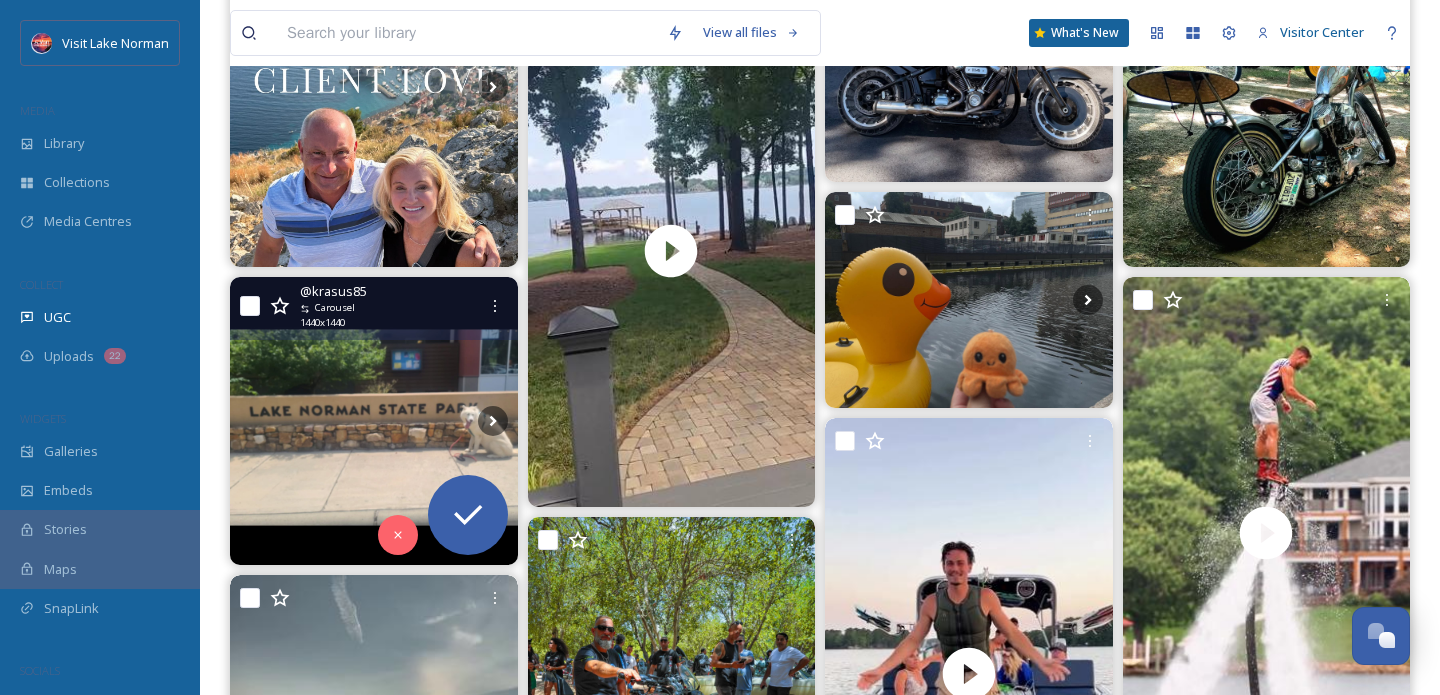 click at bounding box center (374, 421) 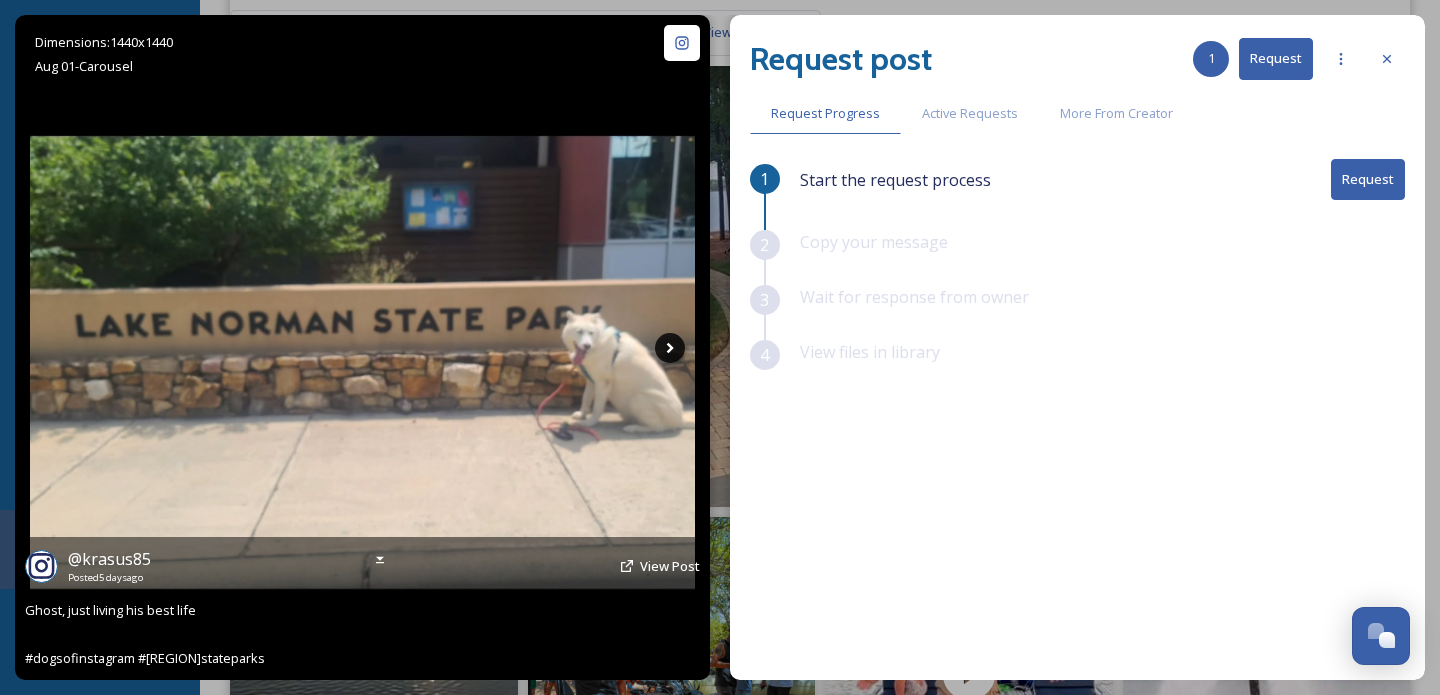 click 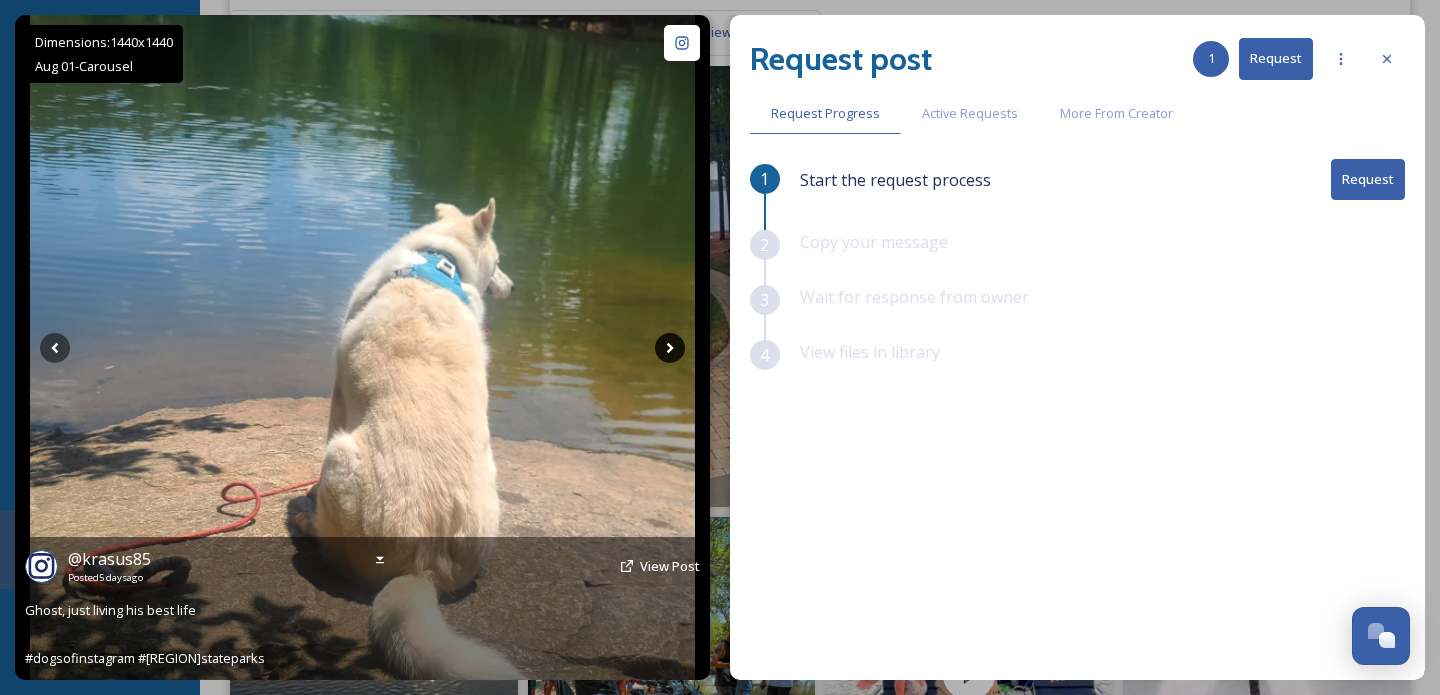 click 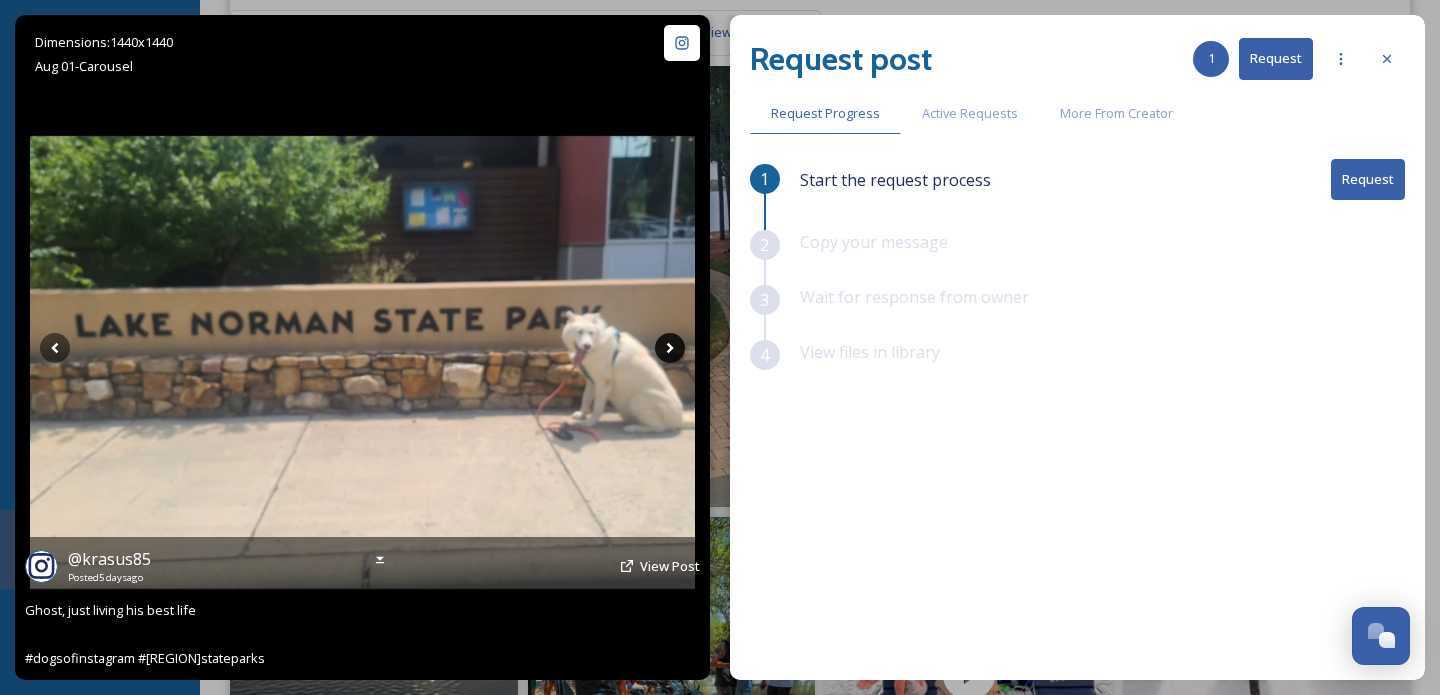 click 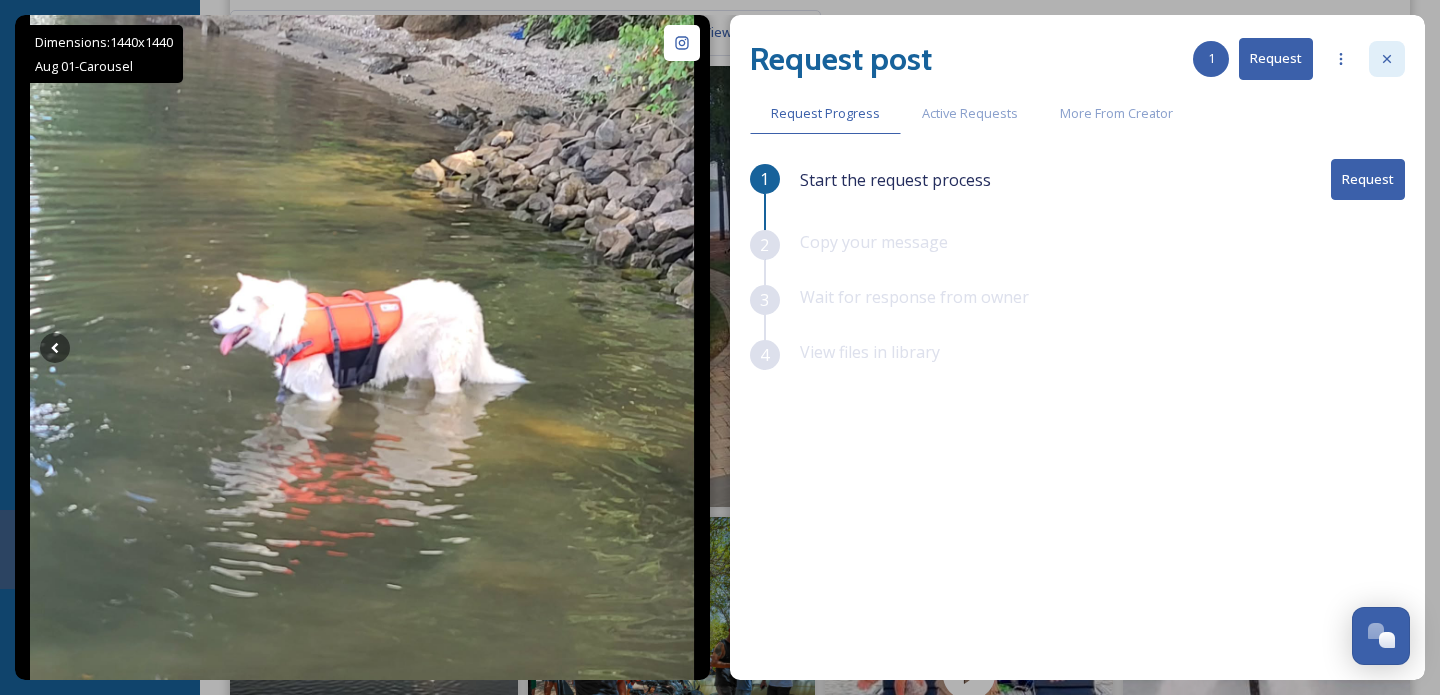 click at bounding box center (1387, 59) 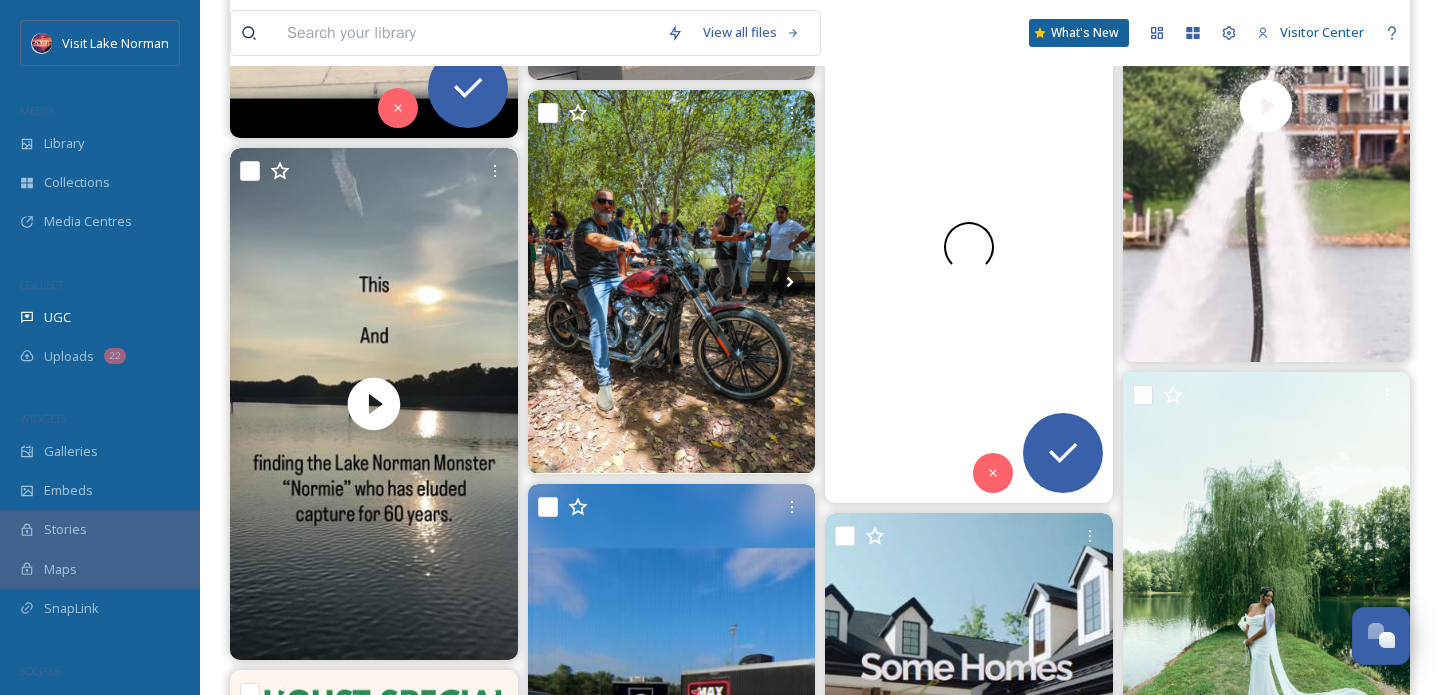 scroll, scrollTop: 10206, scrollLeft: 0, axis: vertical 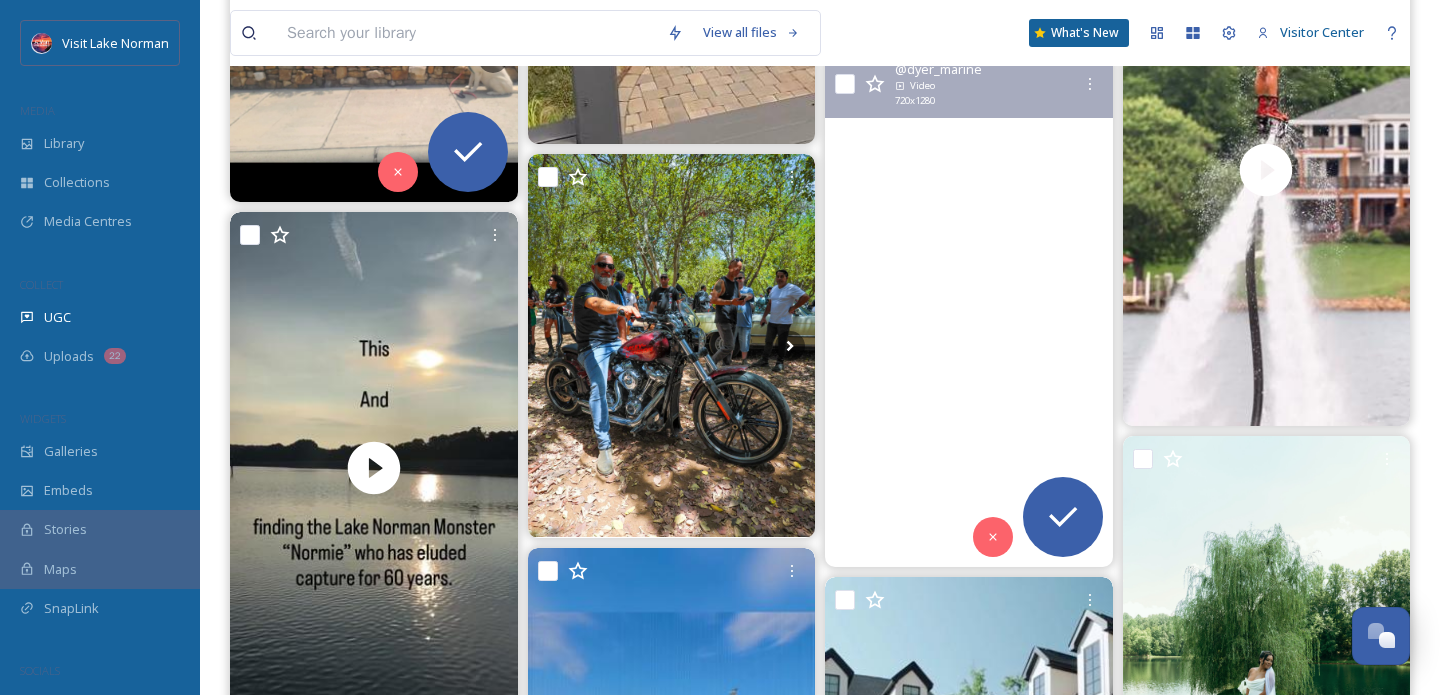 click at bounding box center (969, 311) 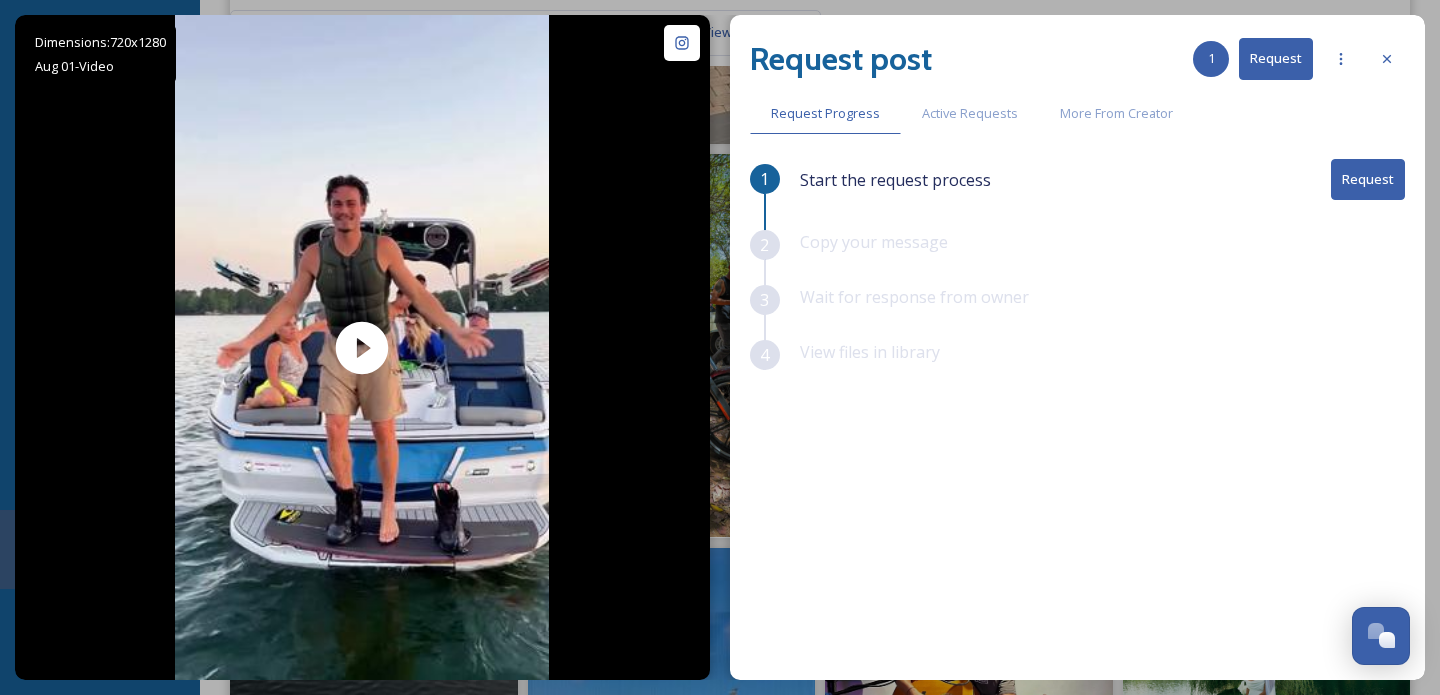 click on "Request post 1 Request" at bounding box center [1077, 59] 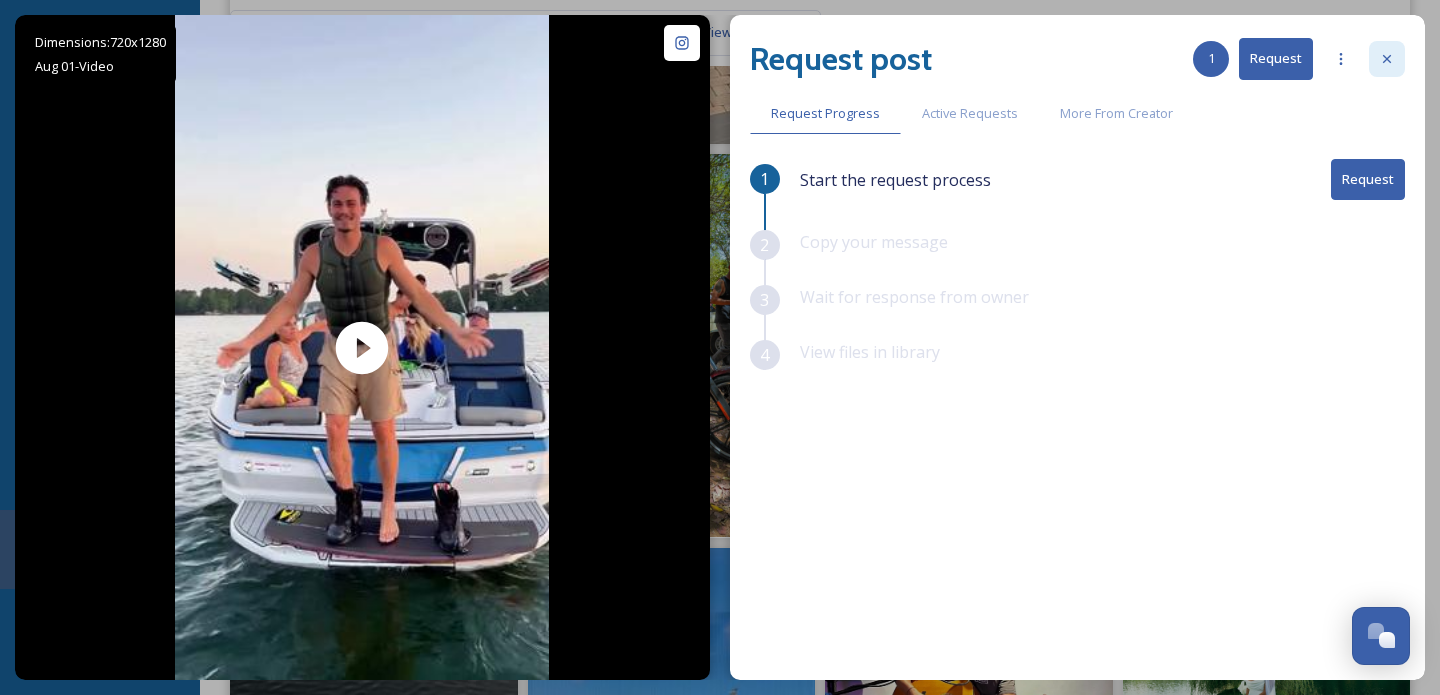 click at bounding box center (1387, 59) 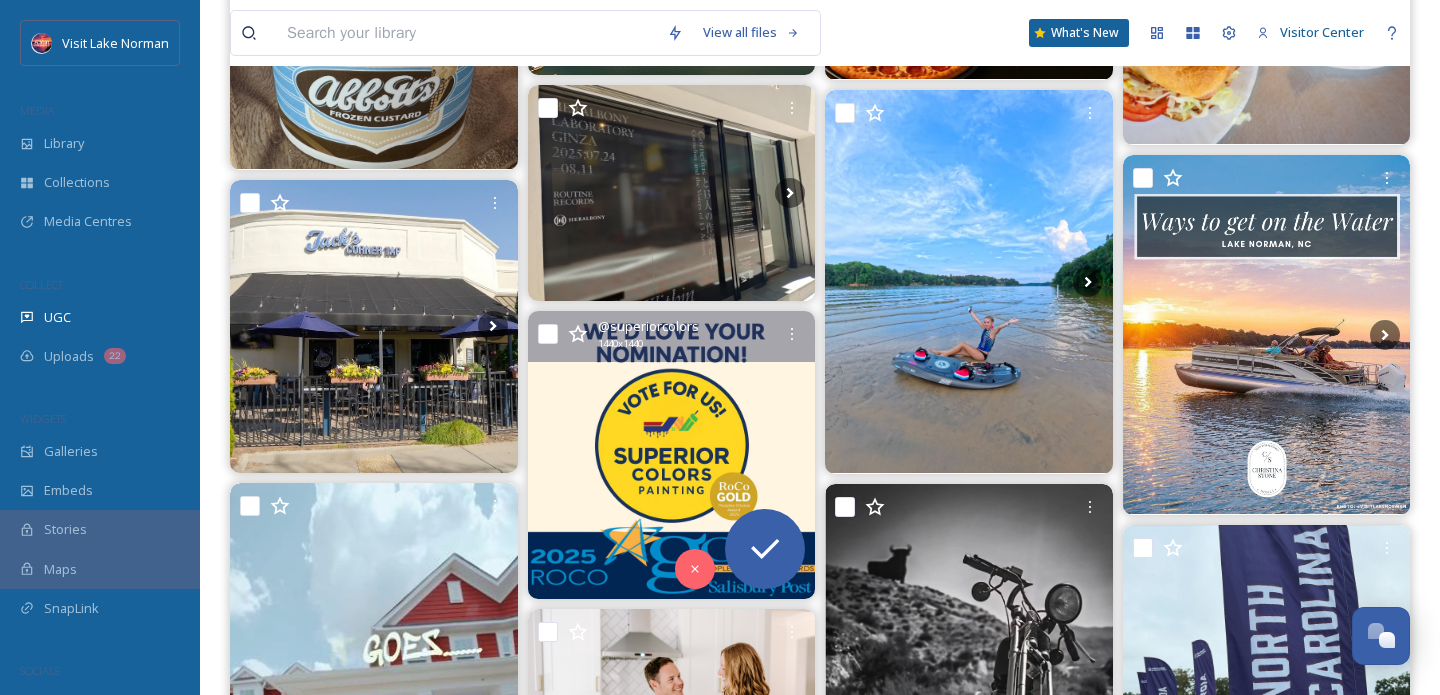 scroll, scrollTop: 14133, scrollLeft: 0, axis: vertical 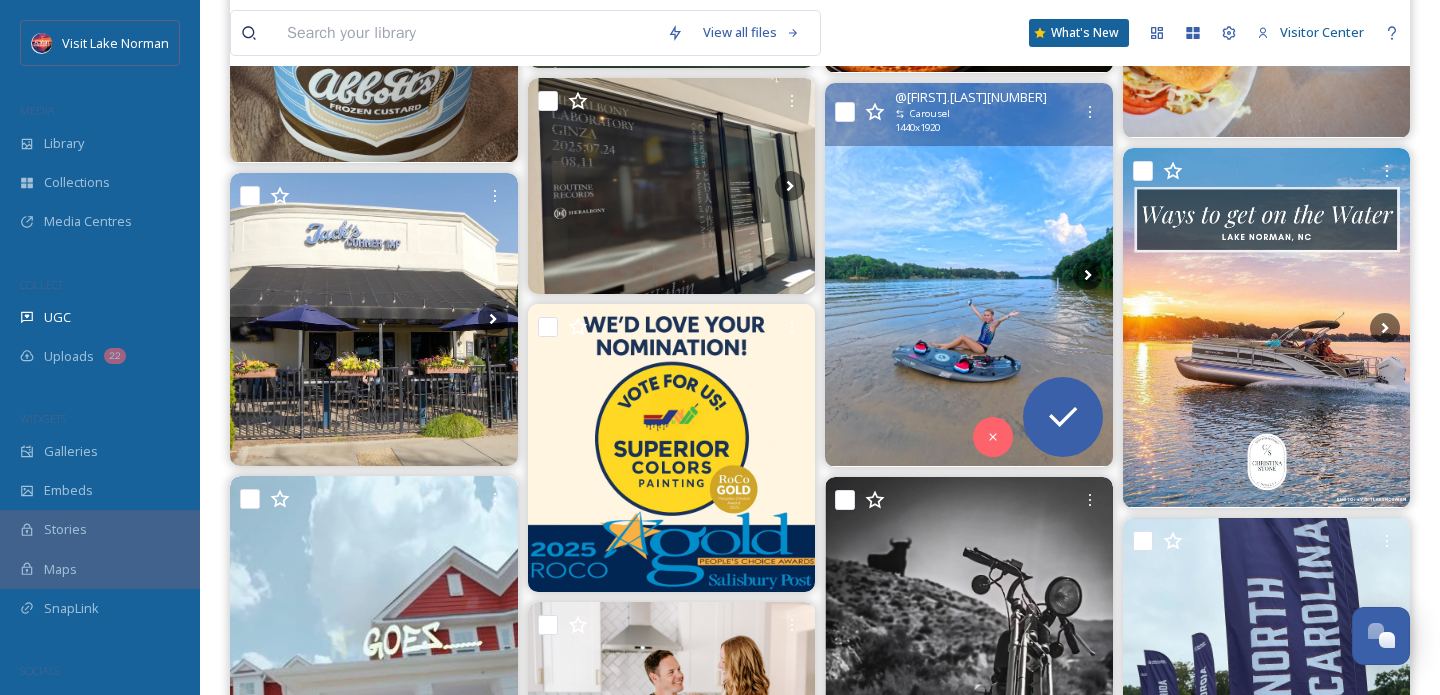 click at bounding box center (969, 274) 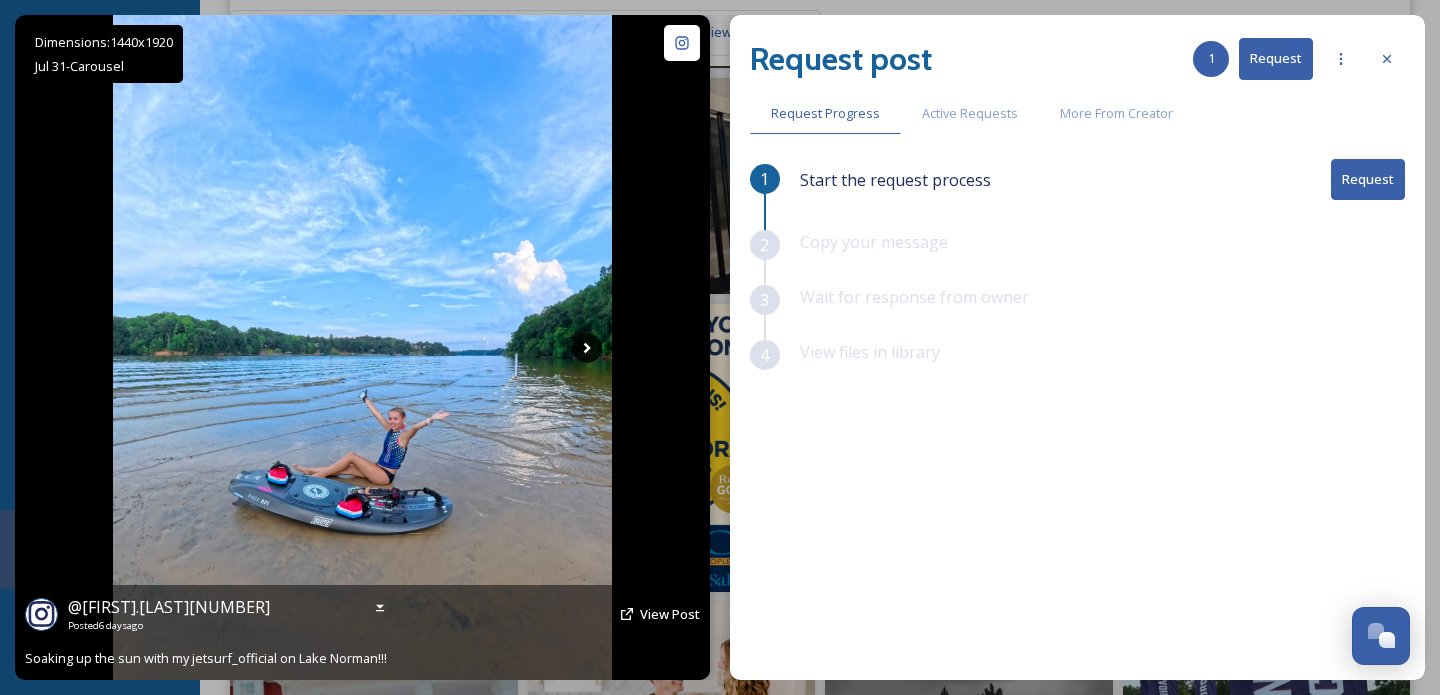 click 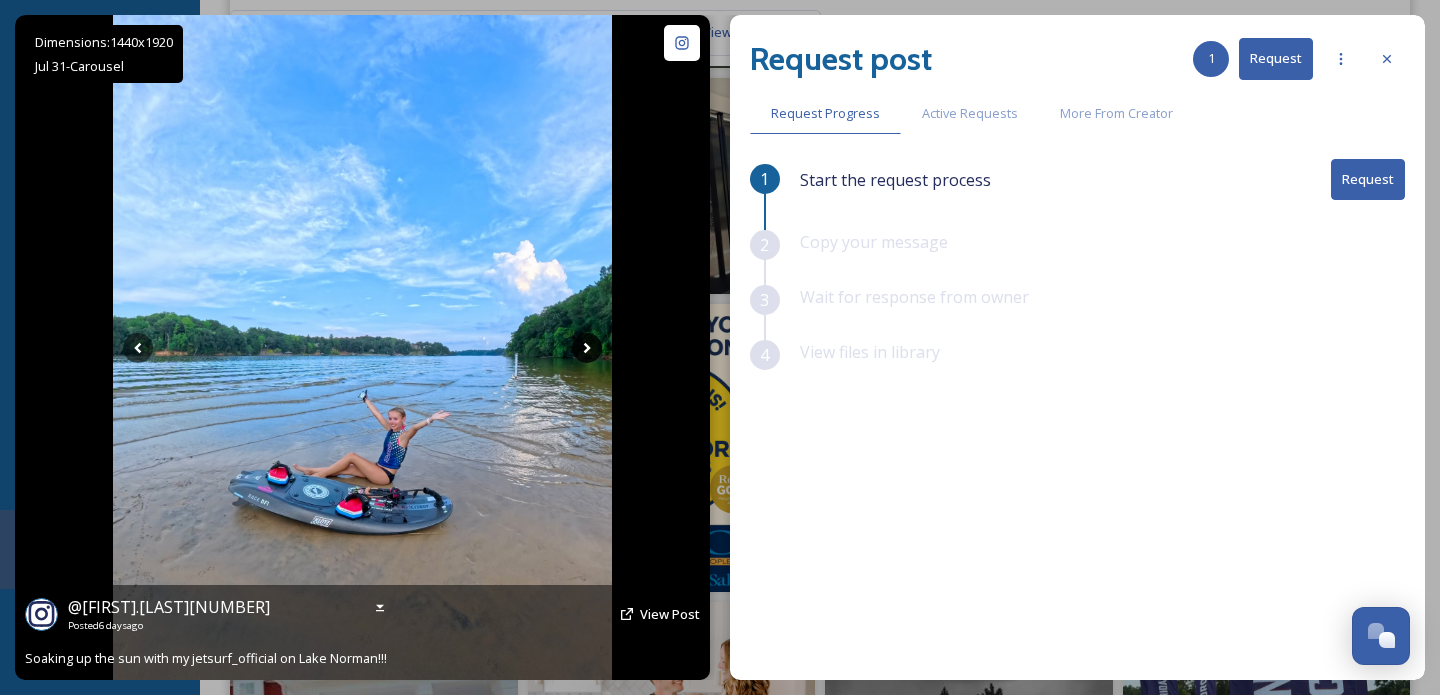click 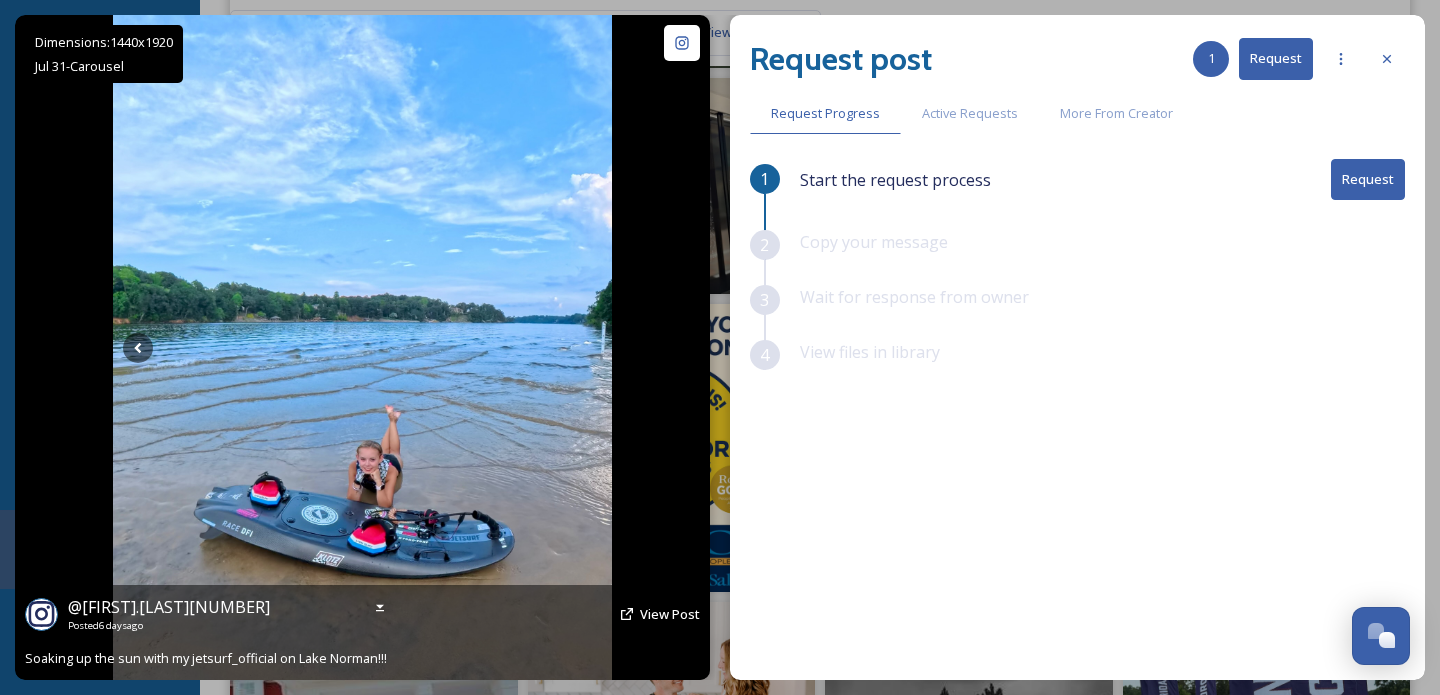 click 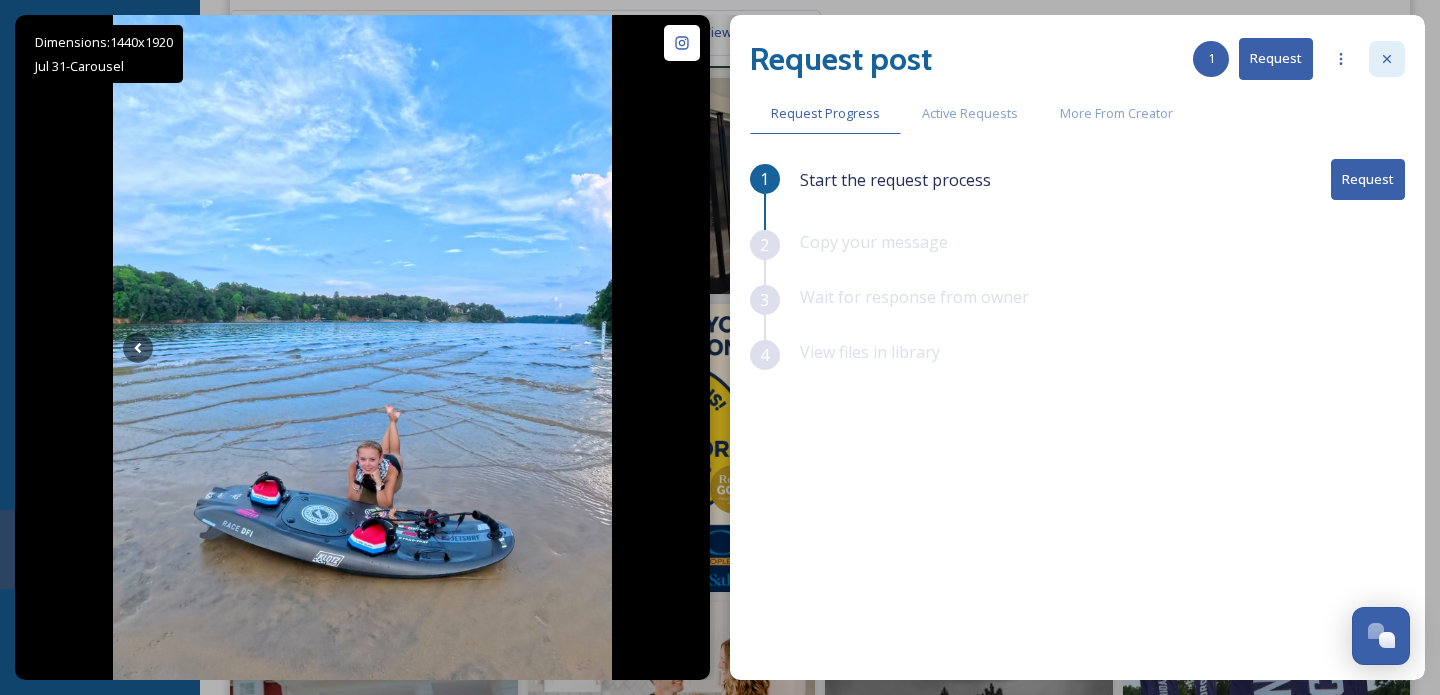 click 